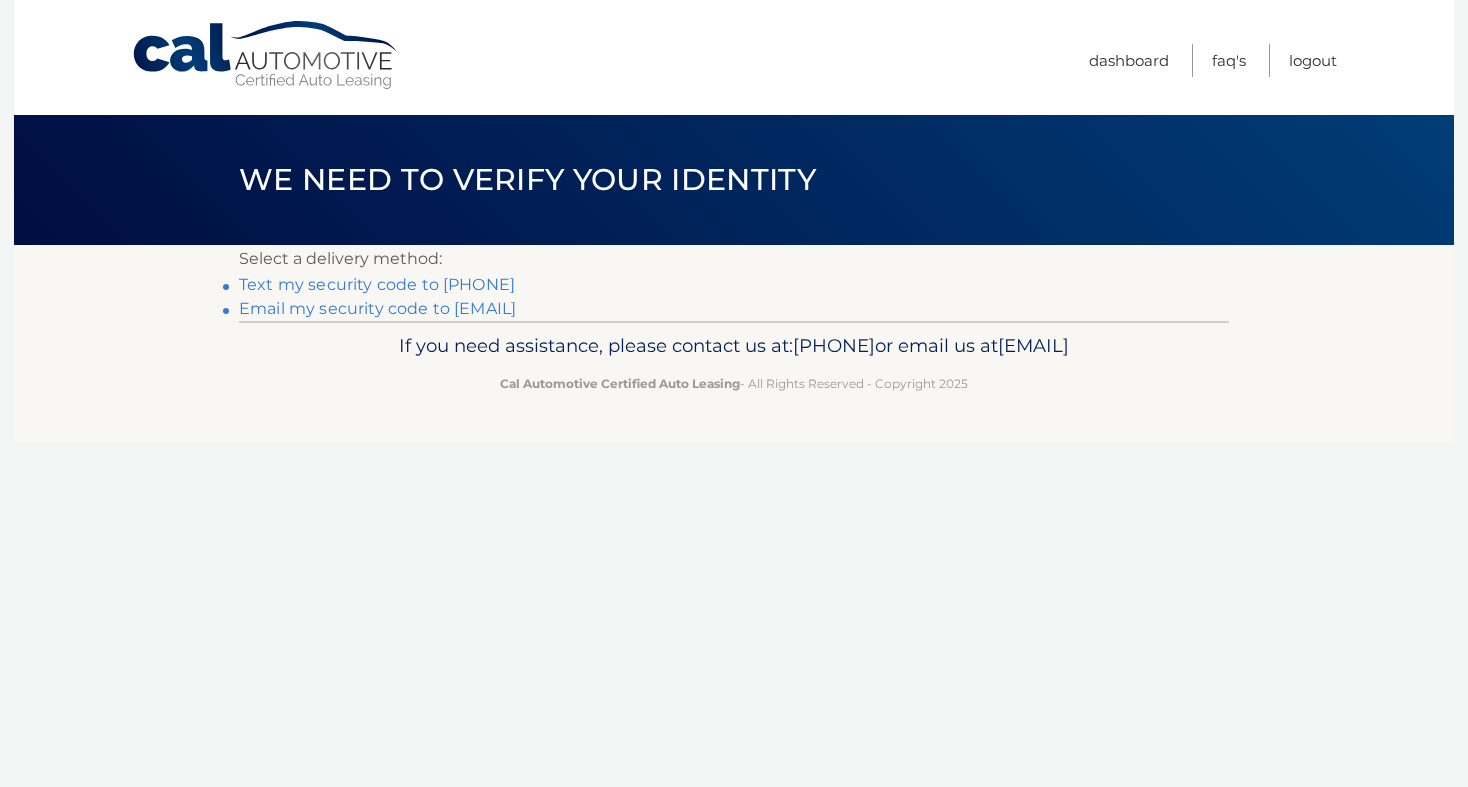scroll, scrollTop: 0, scrollLeft: 0, axis: both 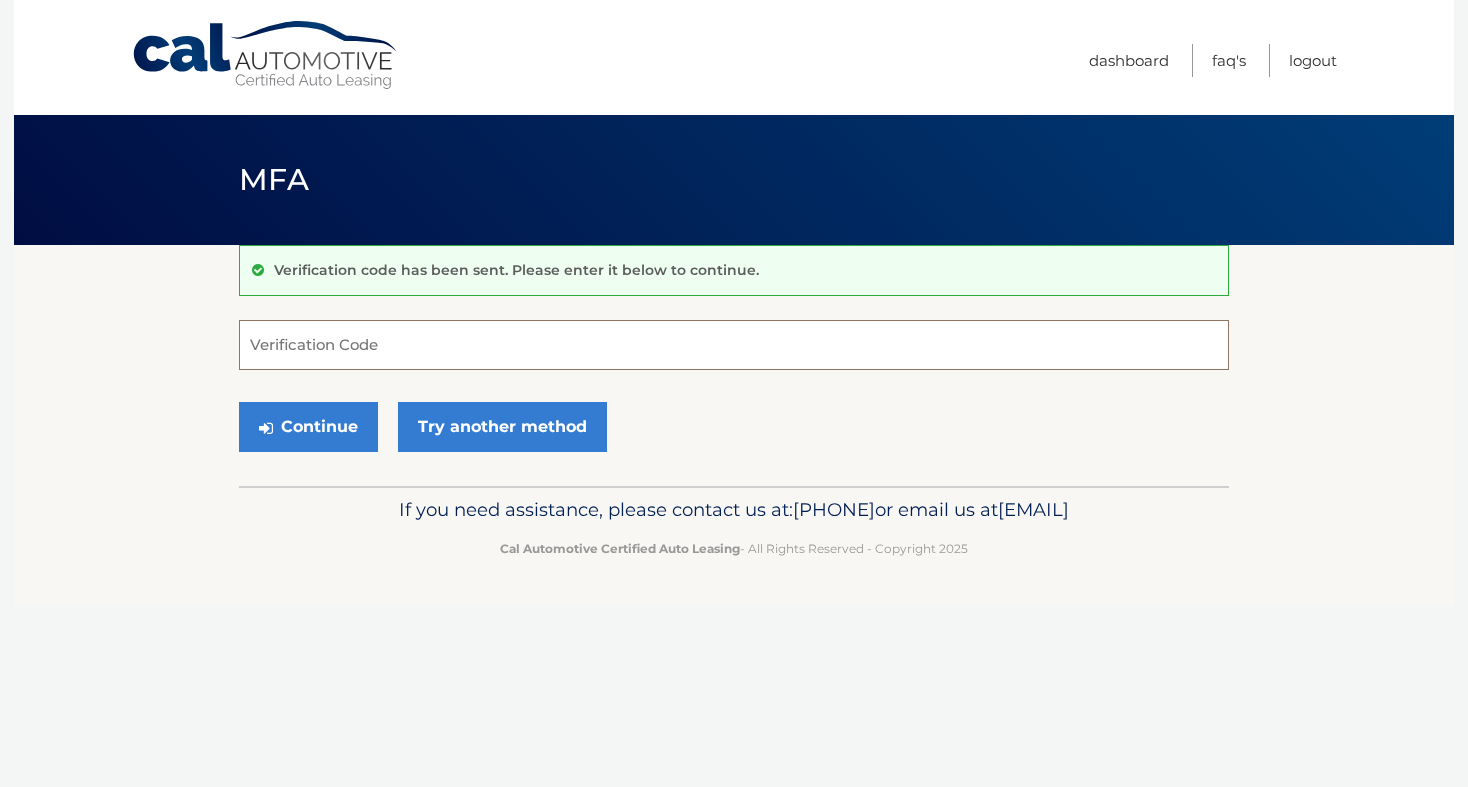 click on "Verification Code" at bounding box center (734, 345) 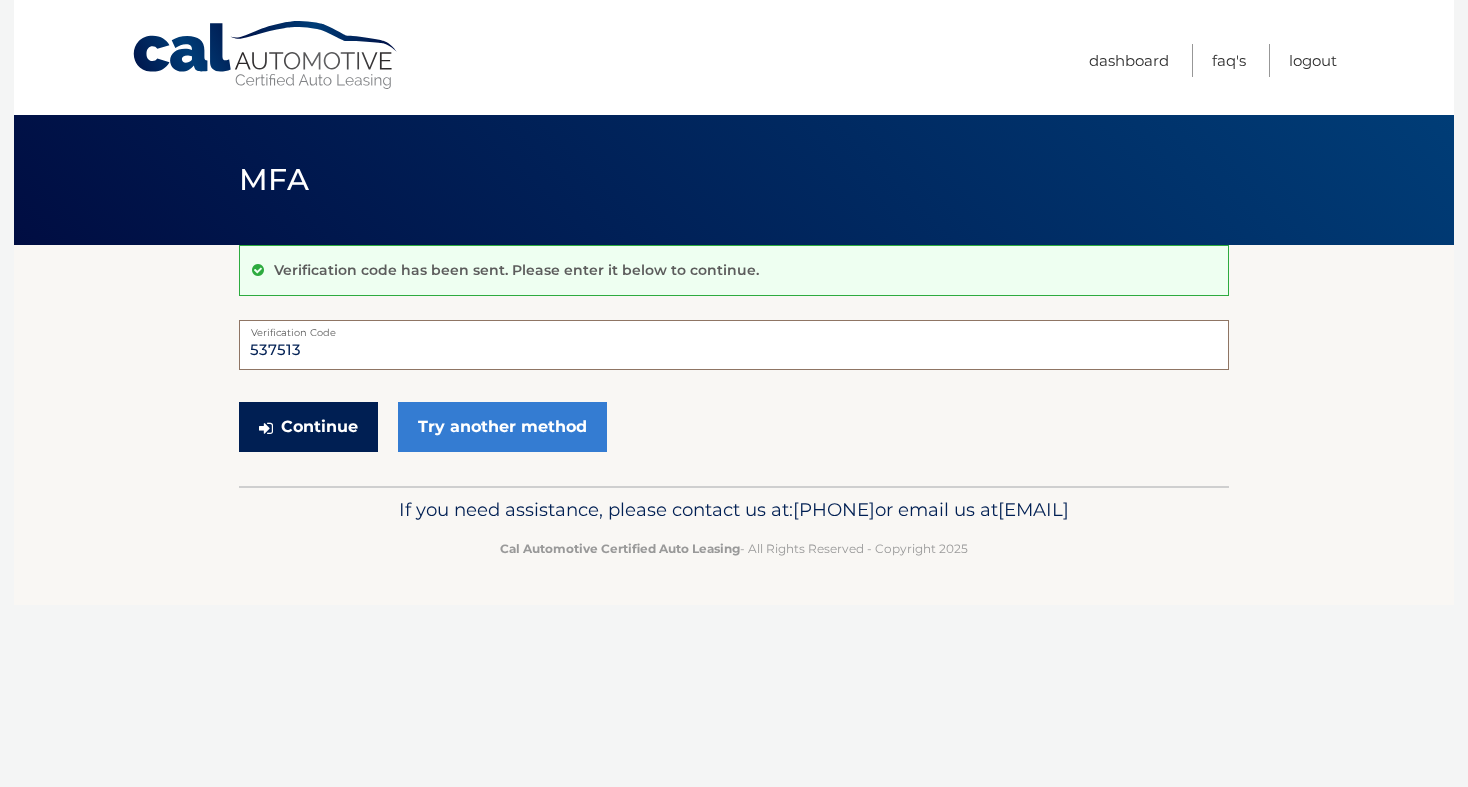 type on "537513" 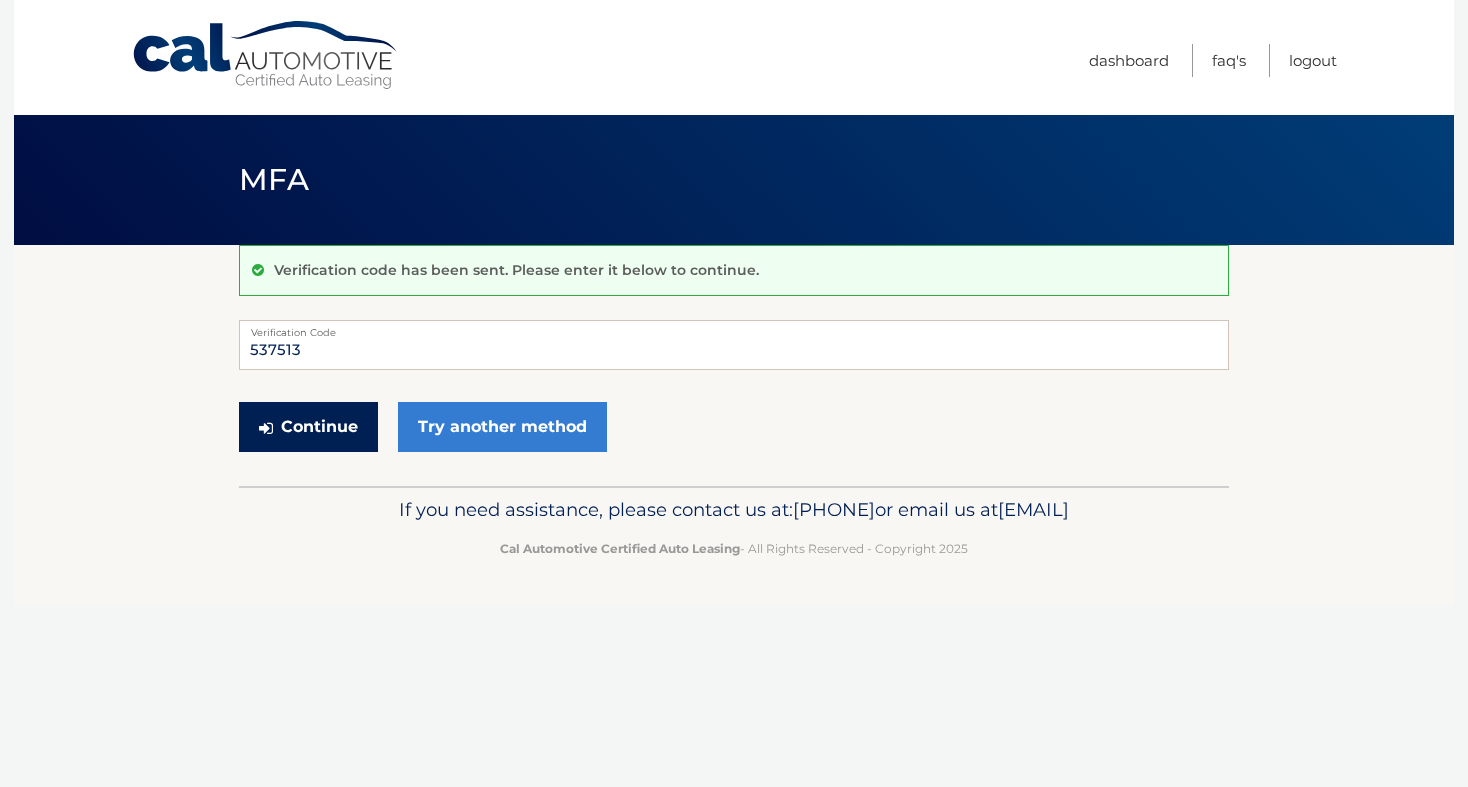 click on "Continue" at bounding box center [308, 427] 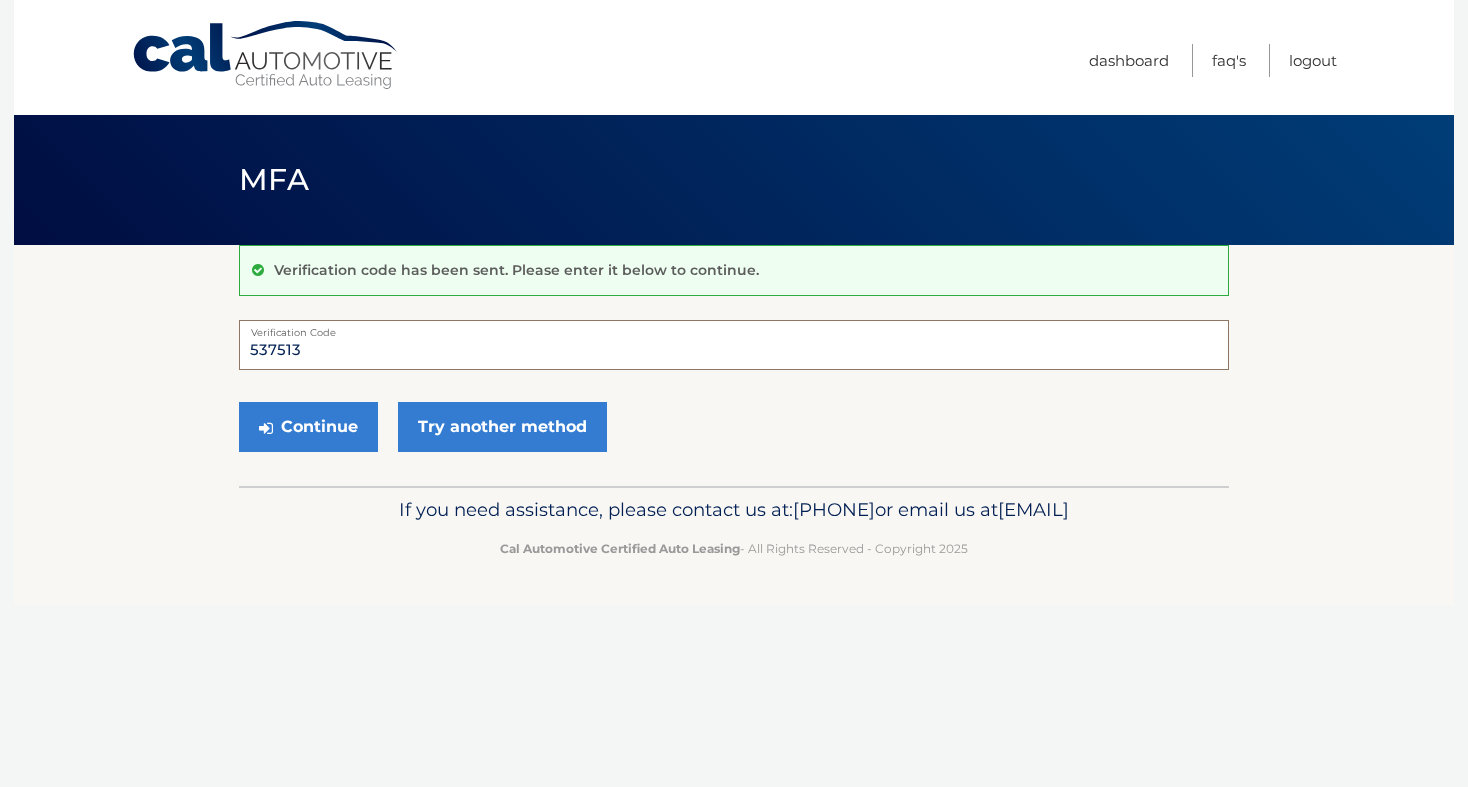 click on "537513" at bounding box center [734, 345] 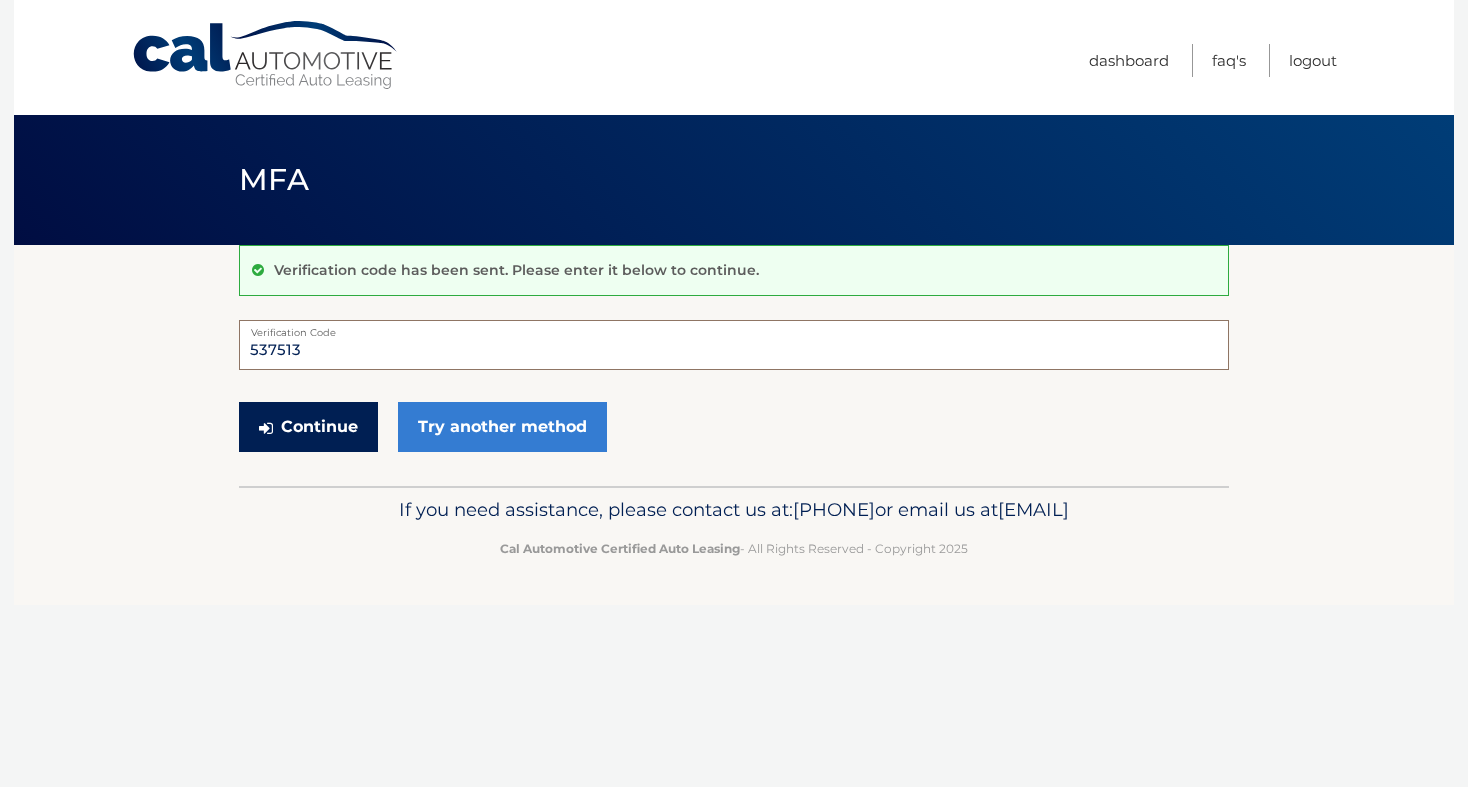 type on "537513" 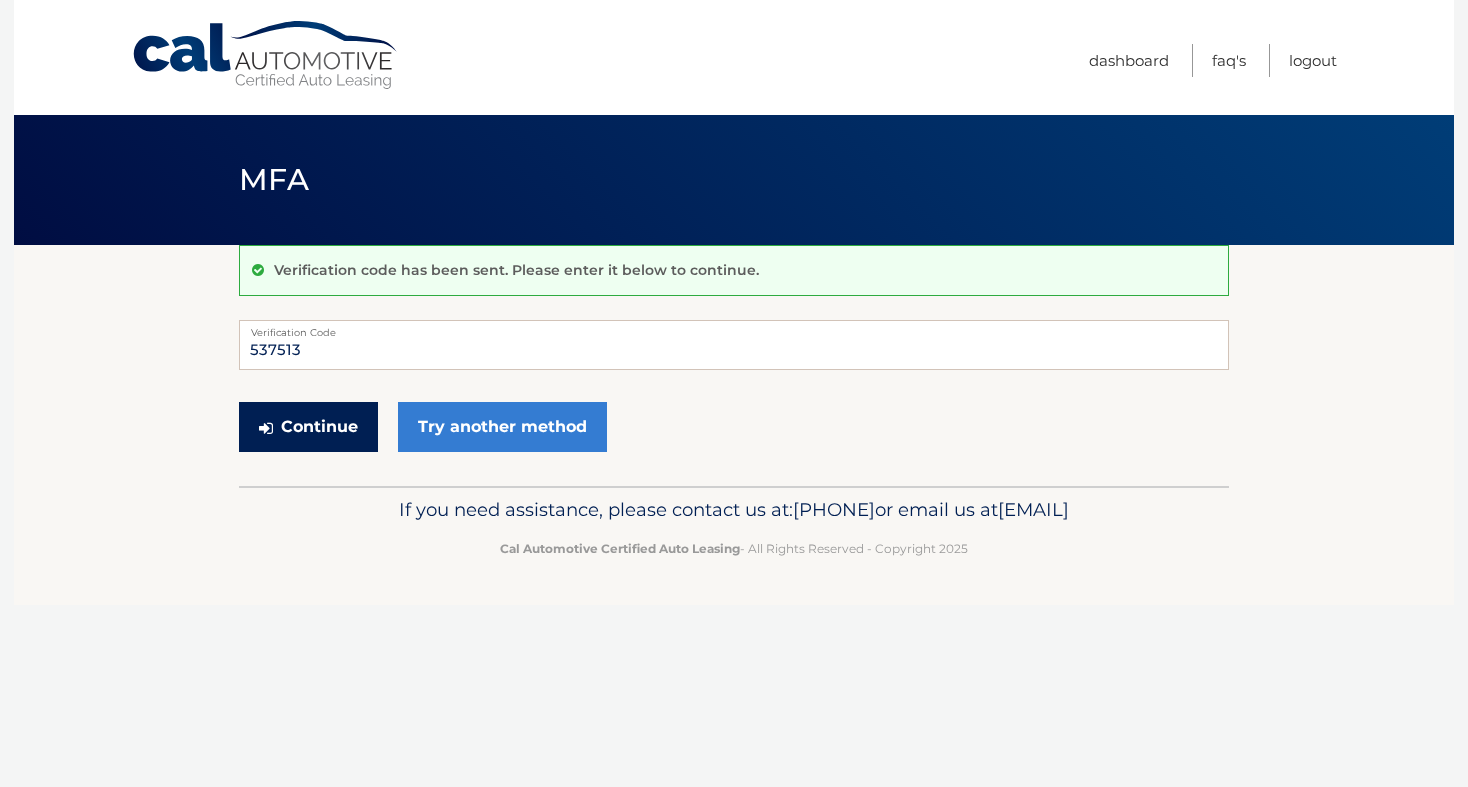 click on "Continue" at bounding box center [308, 427] 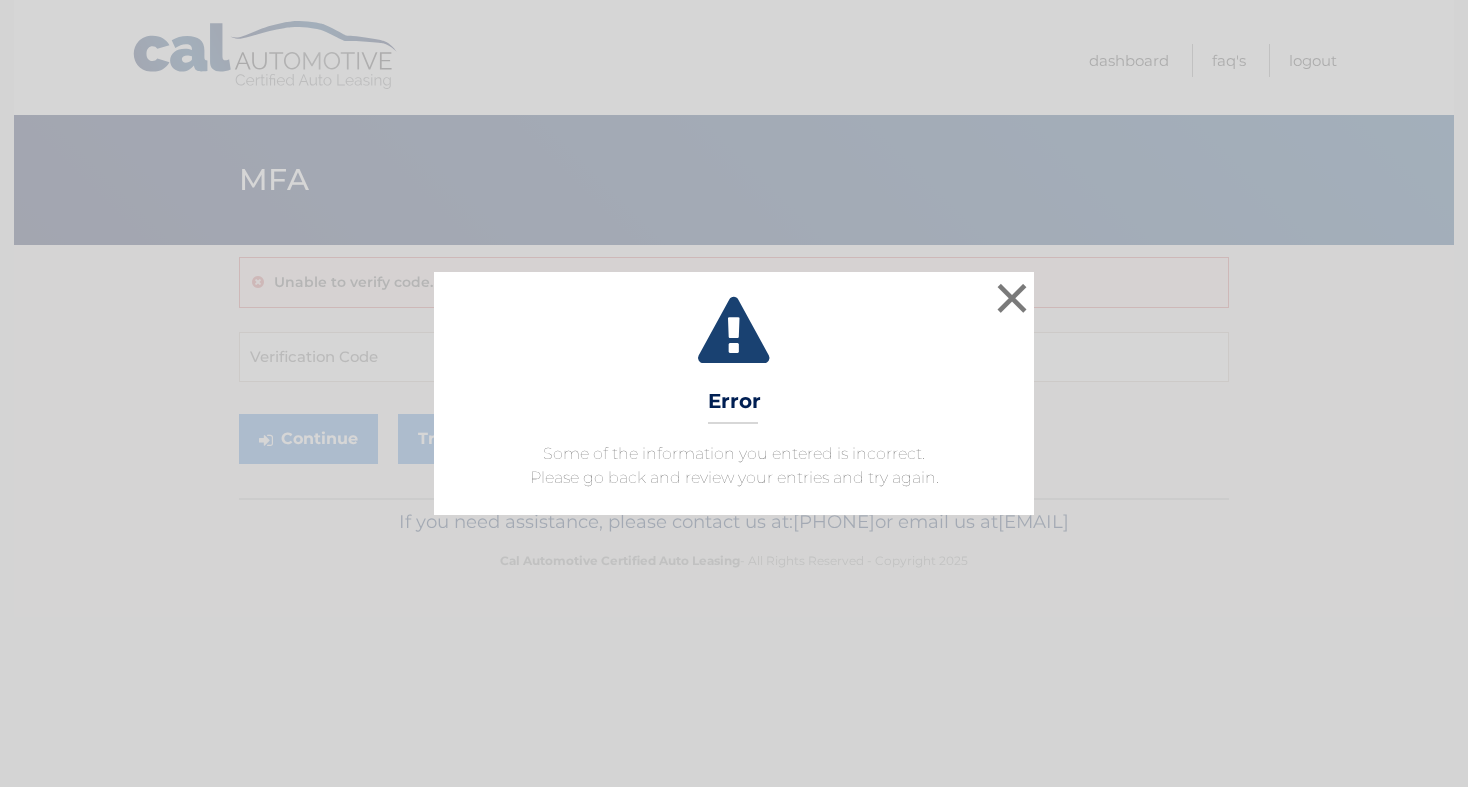 scroll, scrollTop: 0, scrollLeft: 0, axis: both 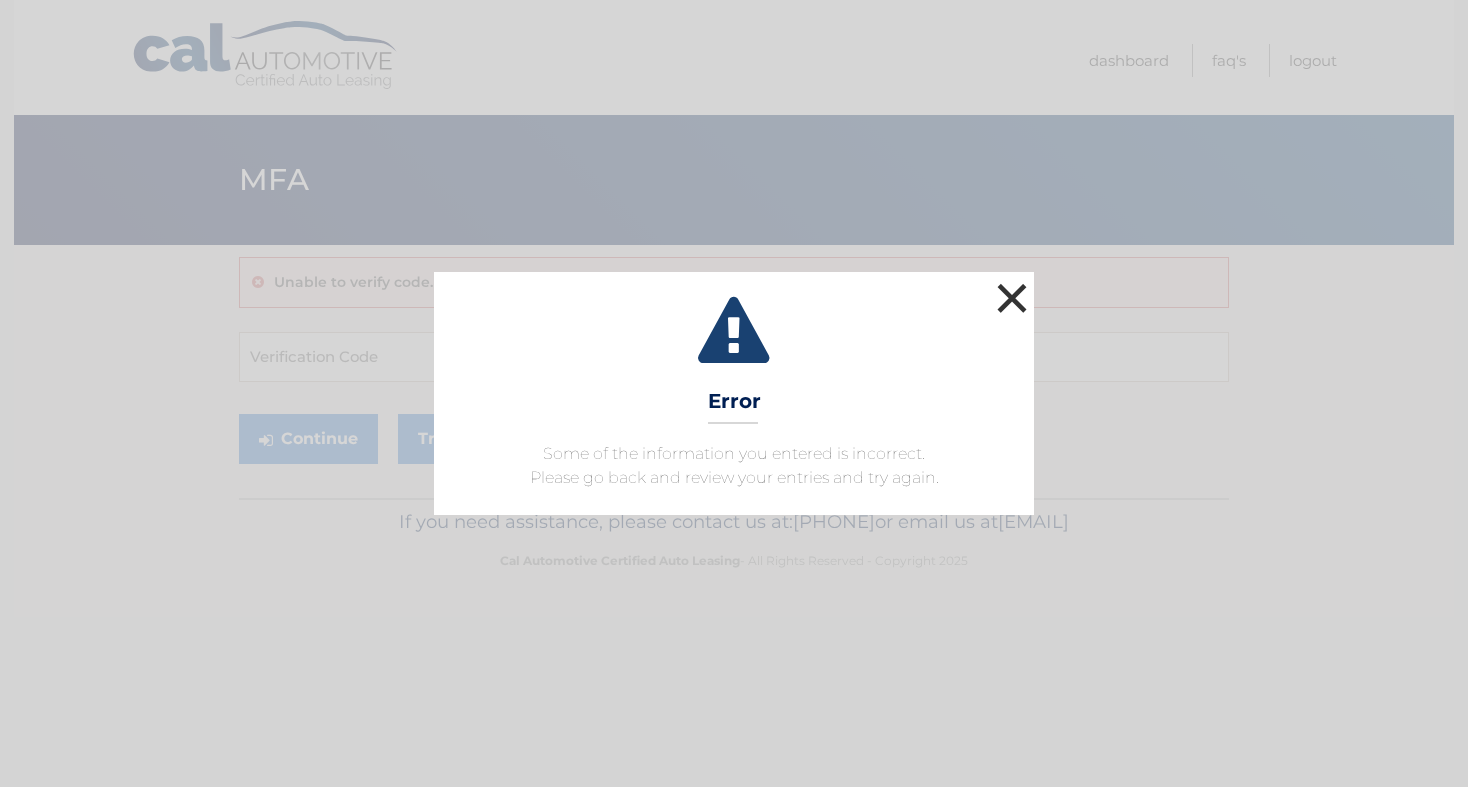 click on "×" at bounding box center (1012, 298) 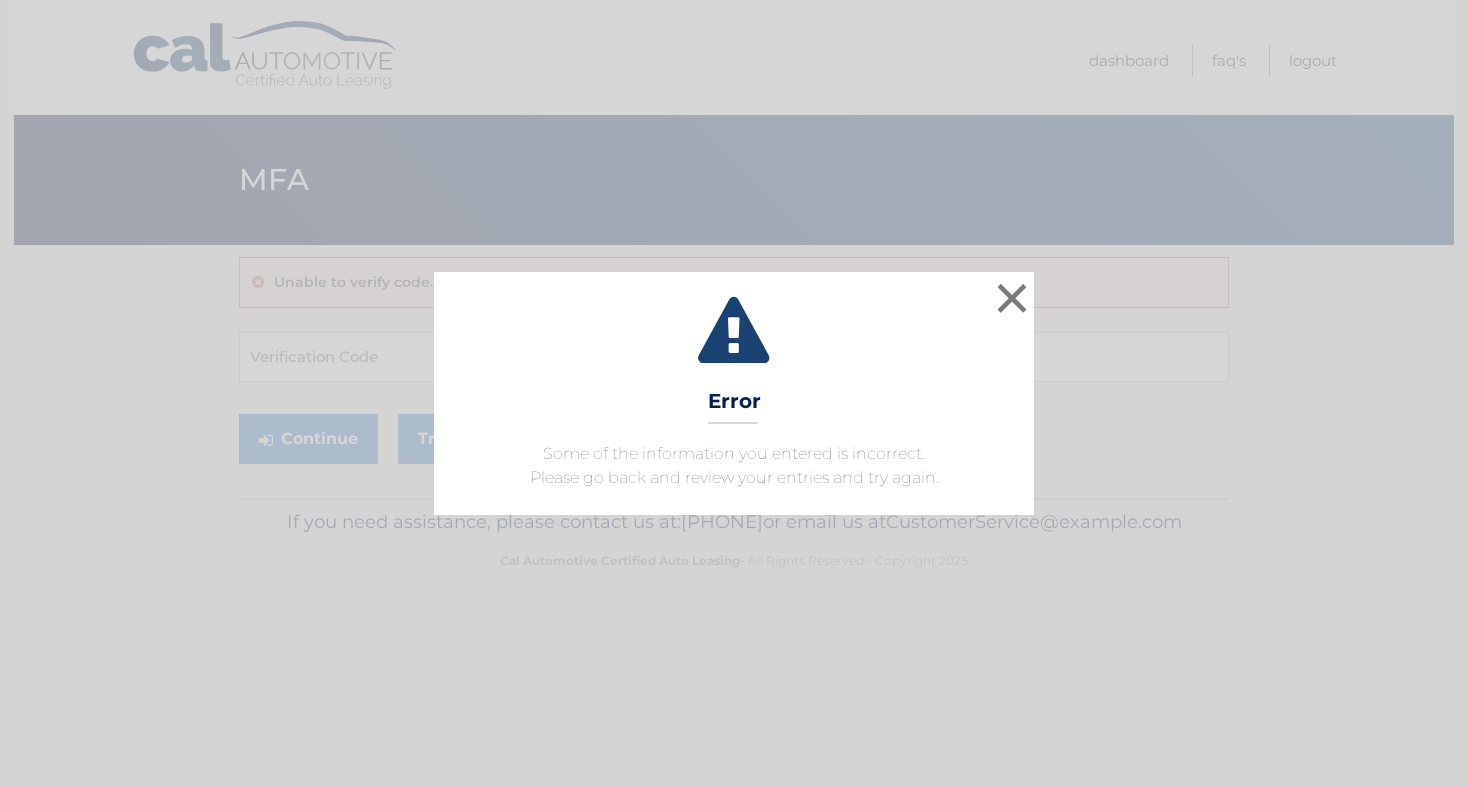 scroll, scrollTop: 0, scrollLeft: 0, axis: both 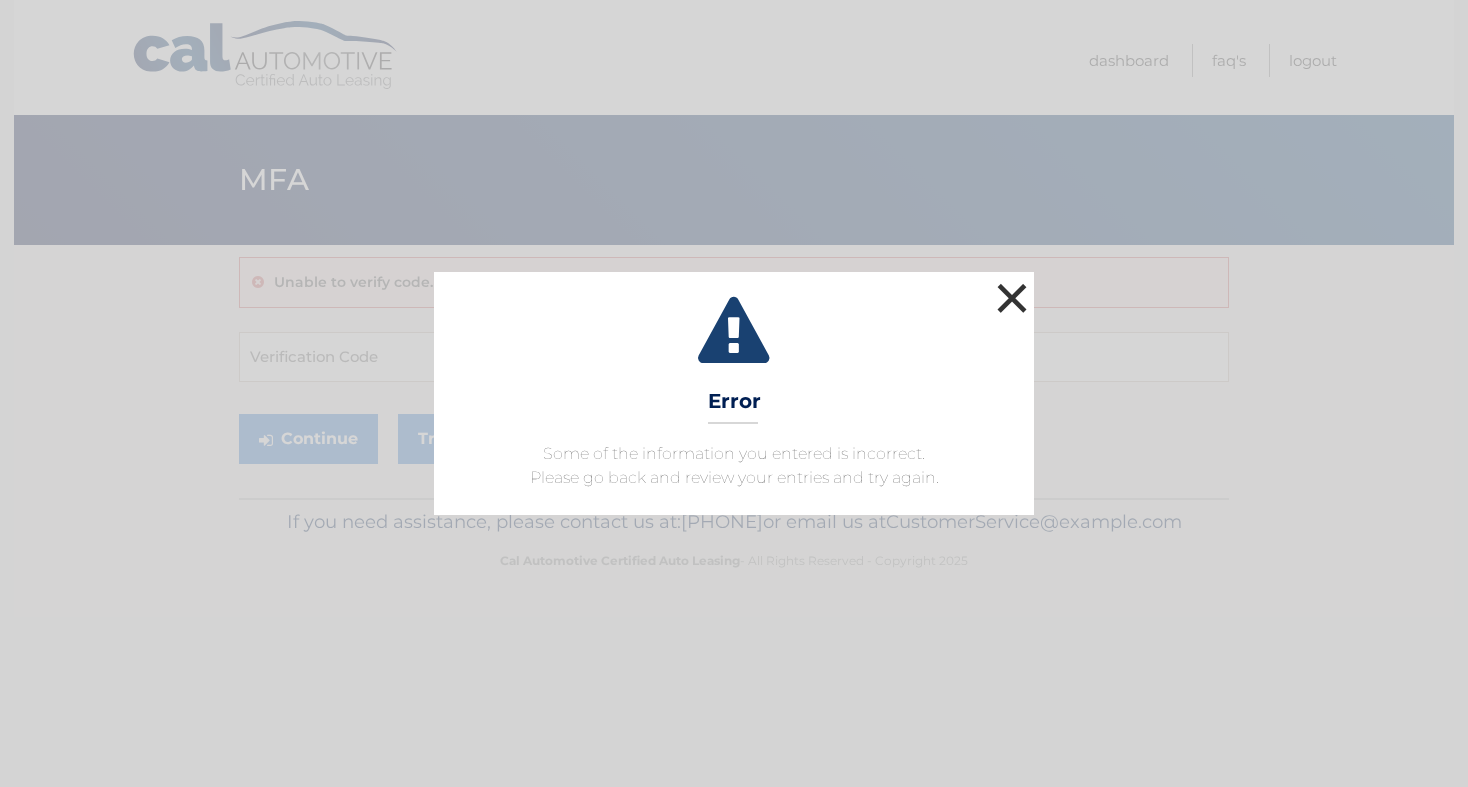 click on "×" at bounding box center [1012, 298] 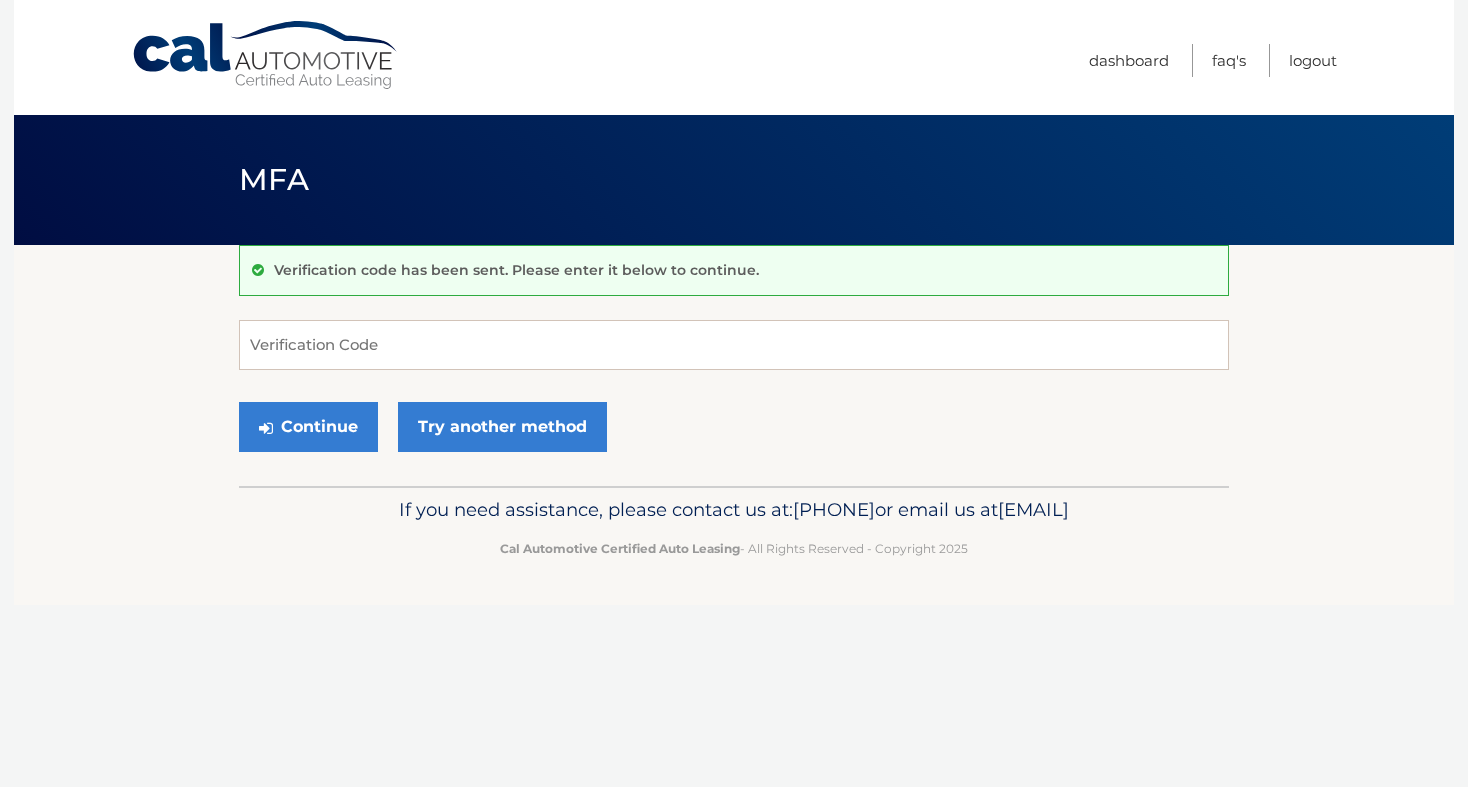 scroll, scrollTop: 0, scrollLeft: 0, axis: both 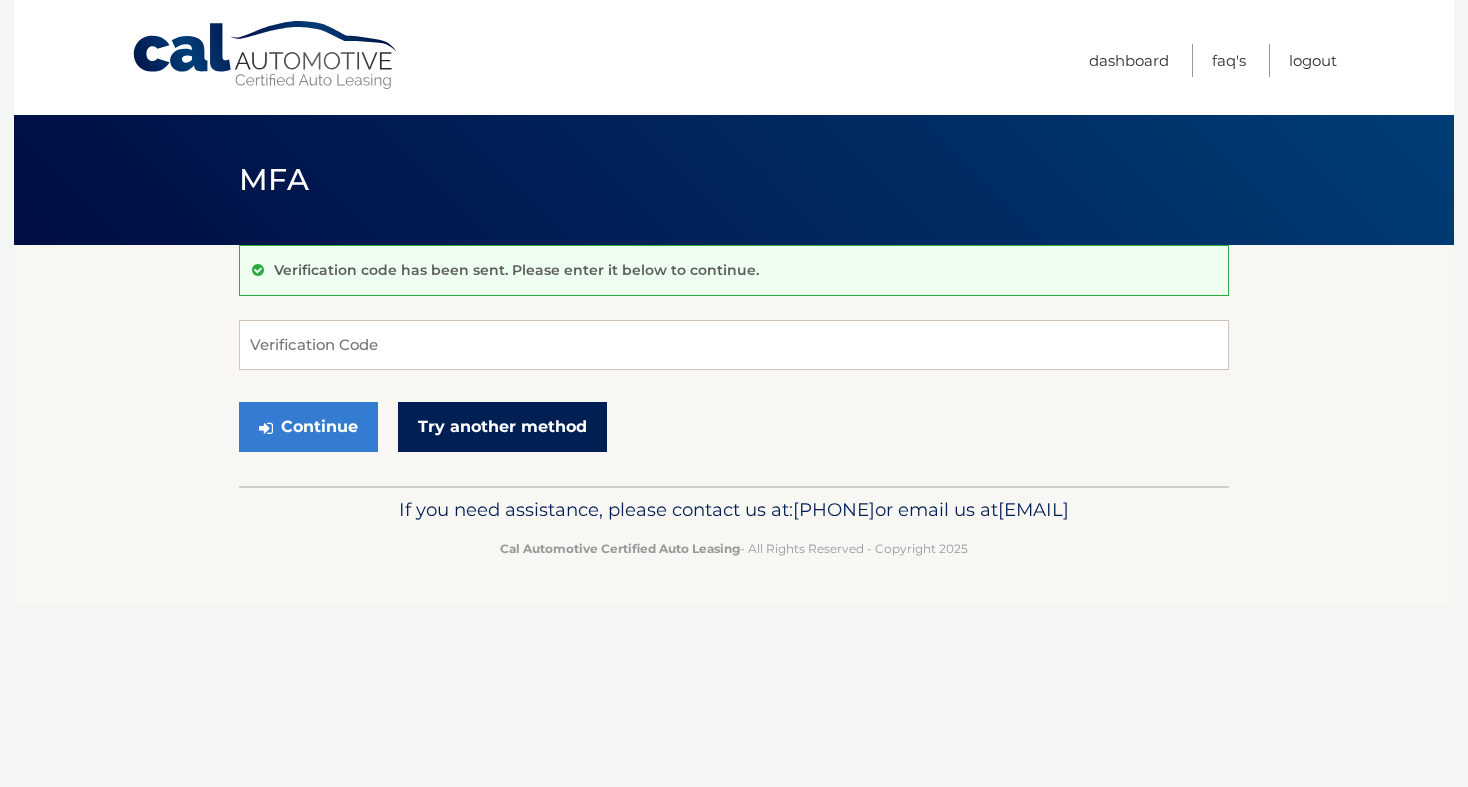 click on "Try another method" at bounding box center (502, 427) 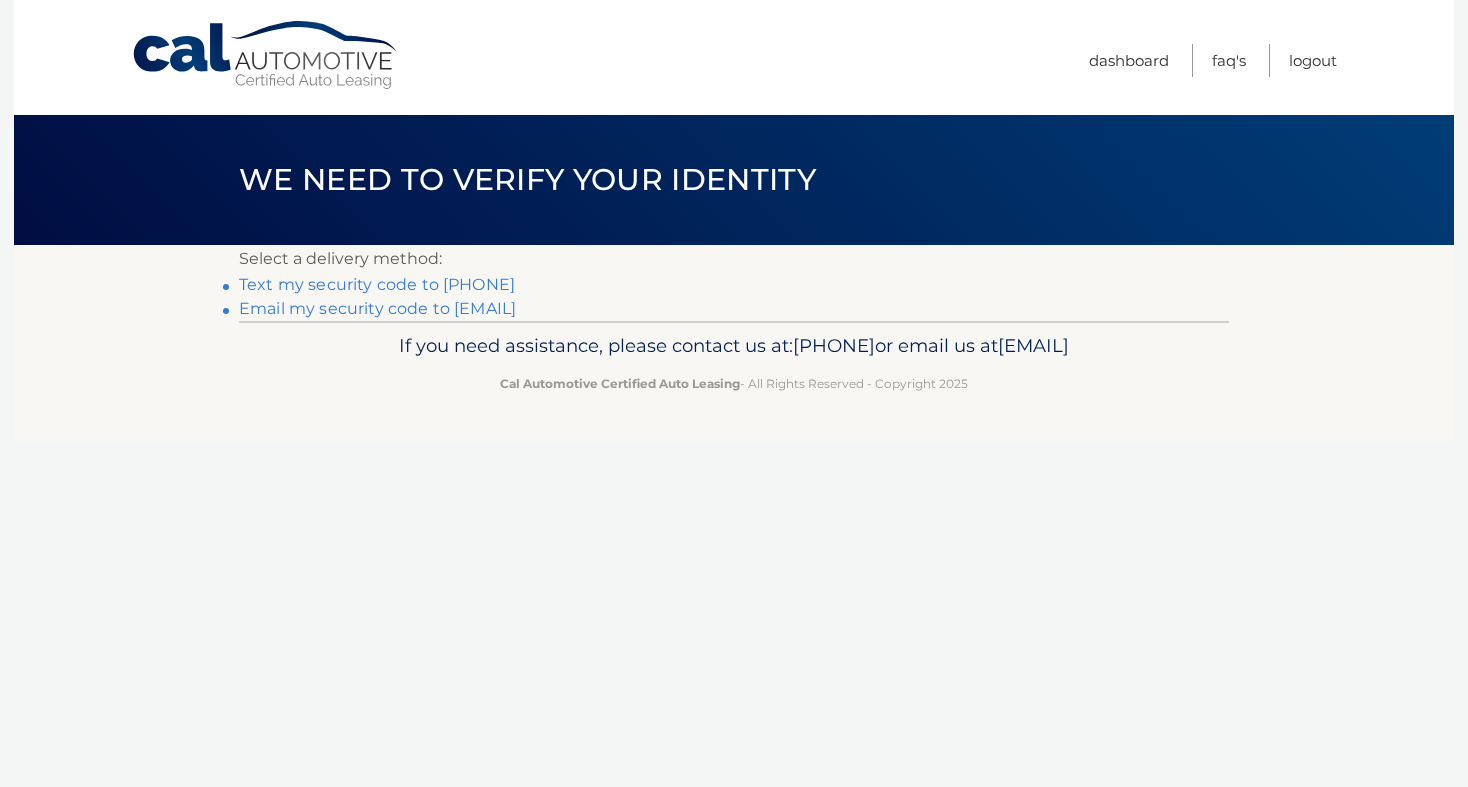 scroll, scrollTop: 0, scrollLeft: 0, axis: both 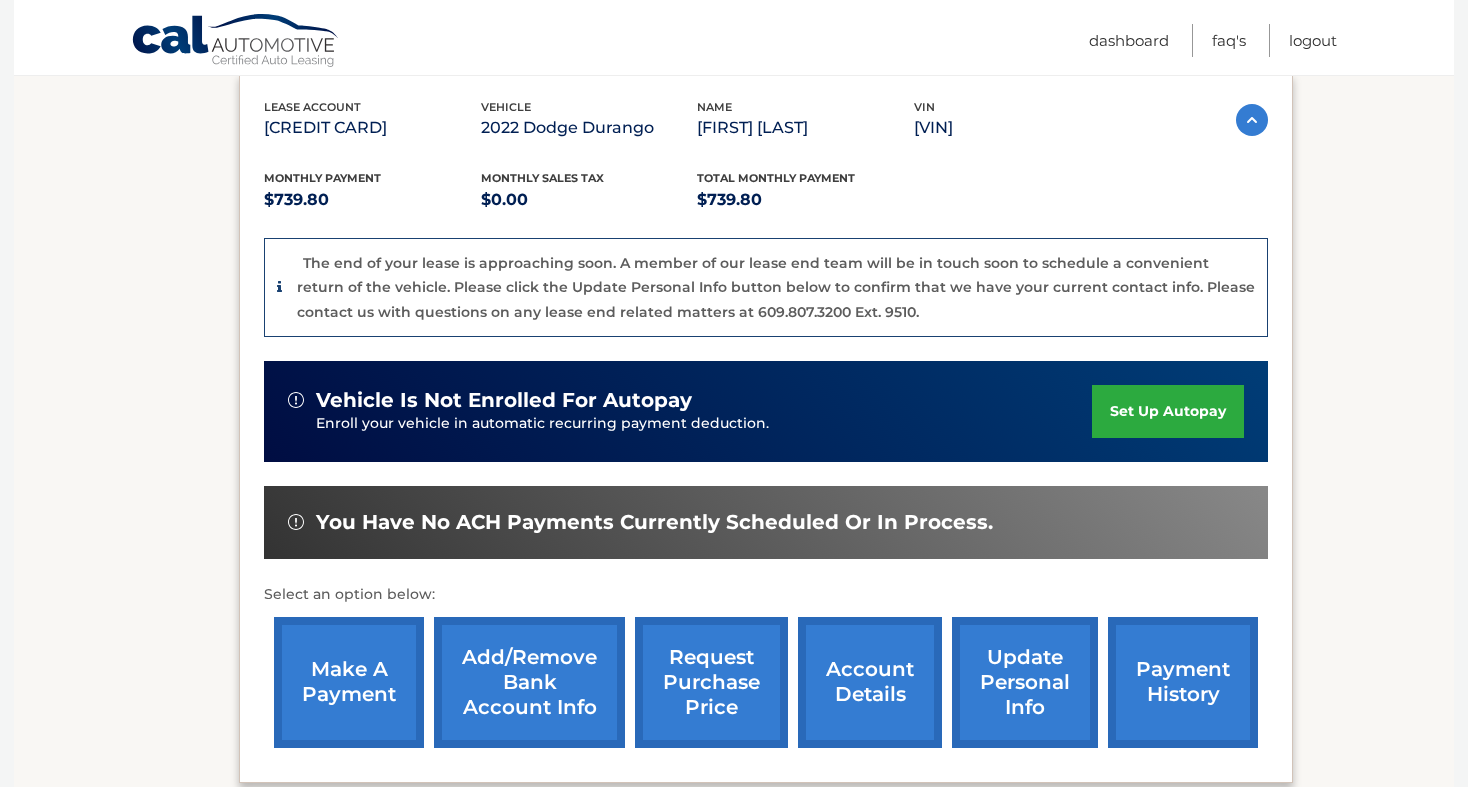 click on "make a payment" at bounding box center (349, 682) 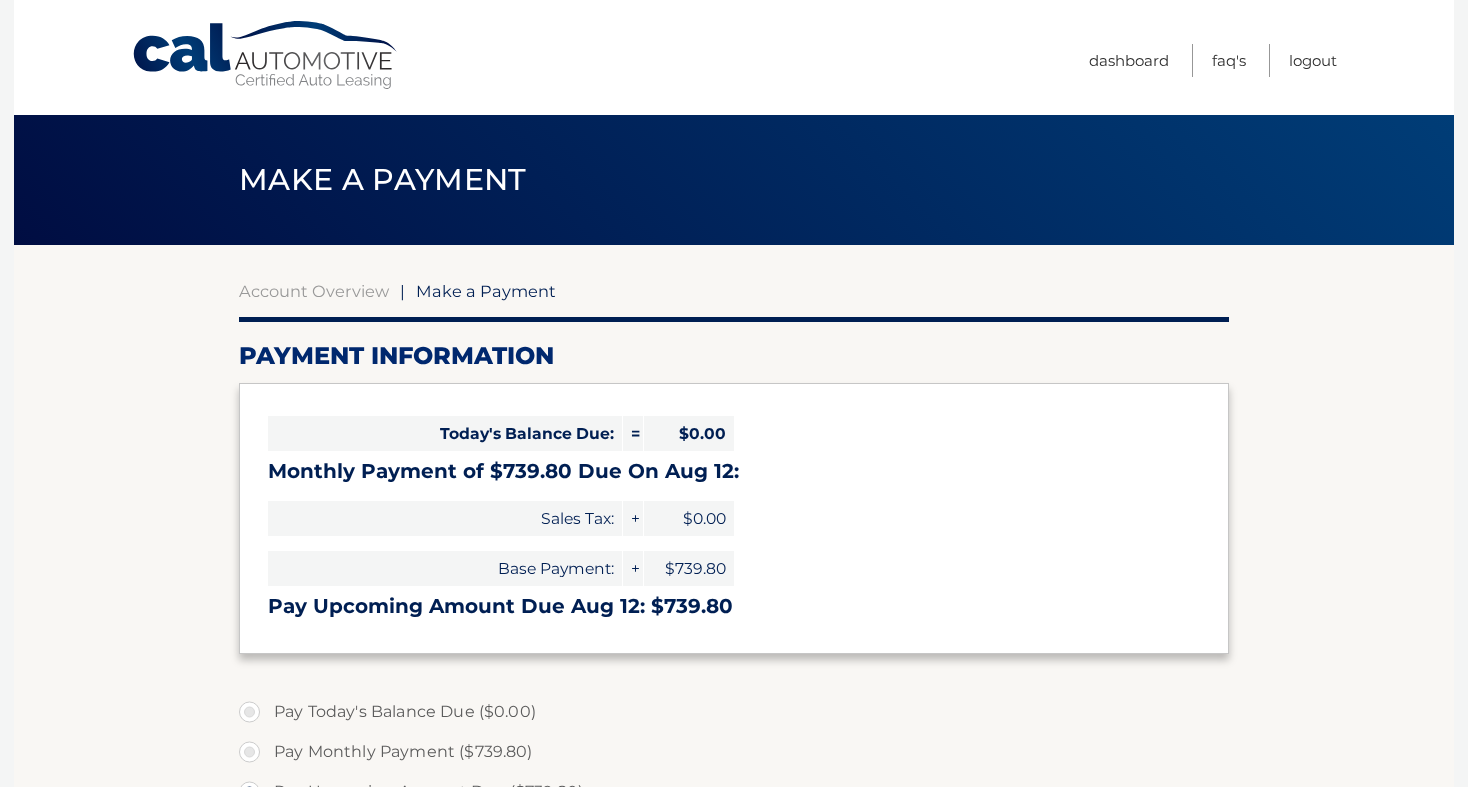select on "[UUID]" 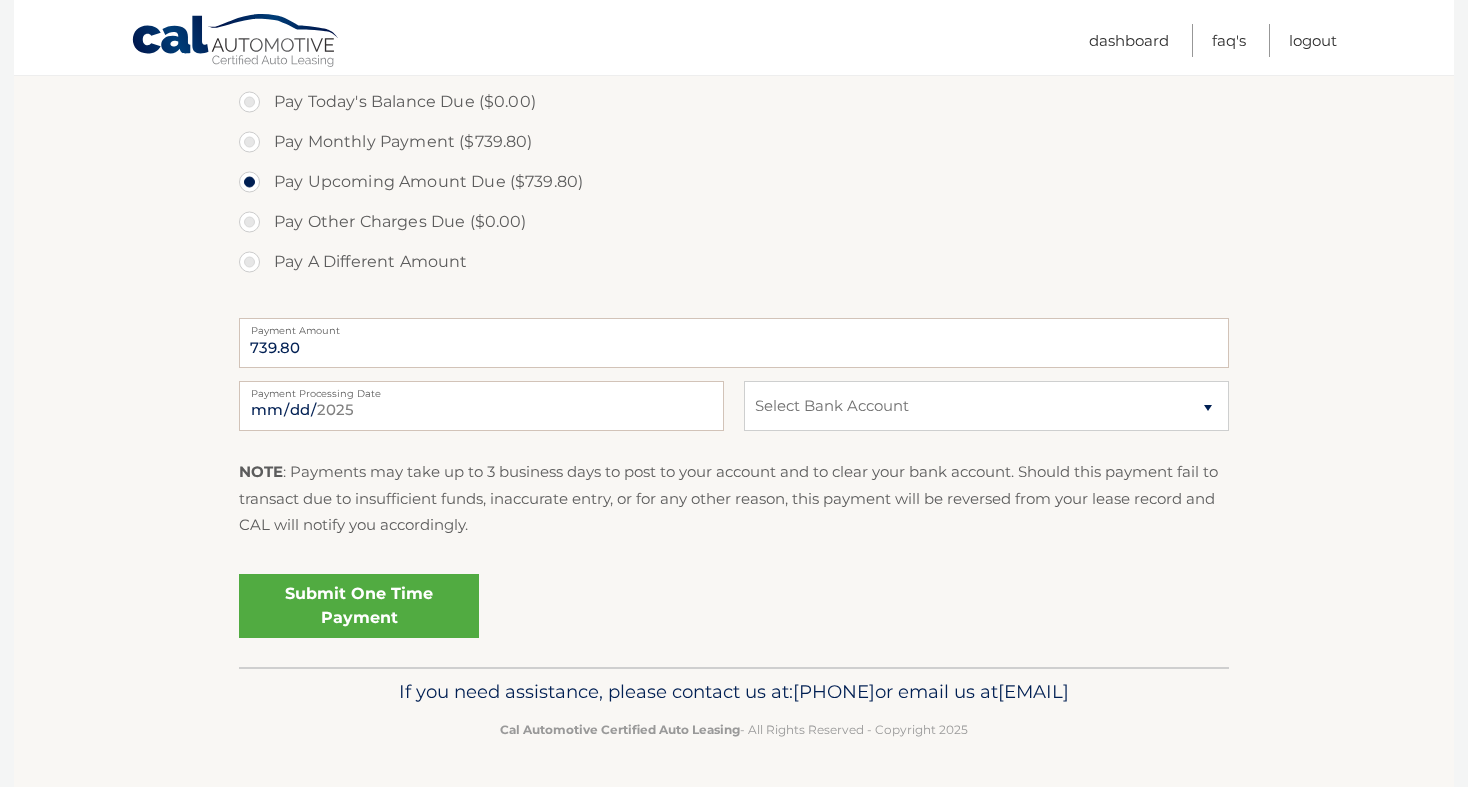 scroll, scrollTop: 637, scrollLeft: 0, axis: vertical 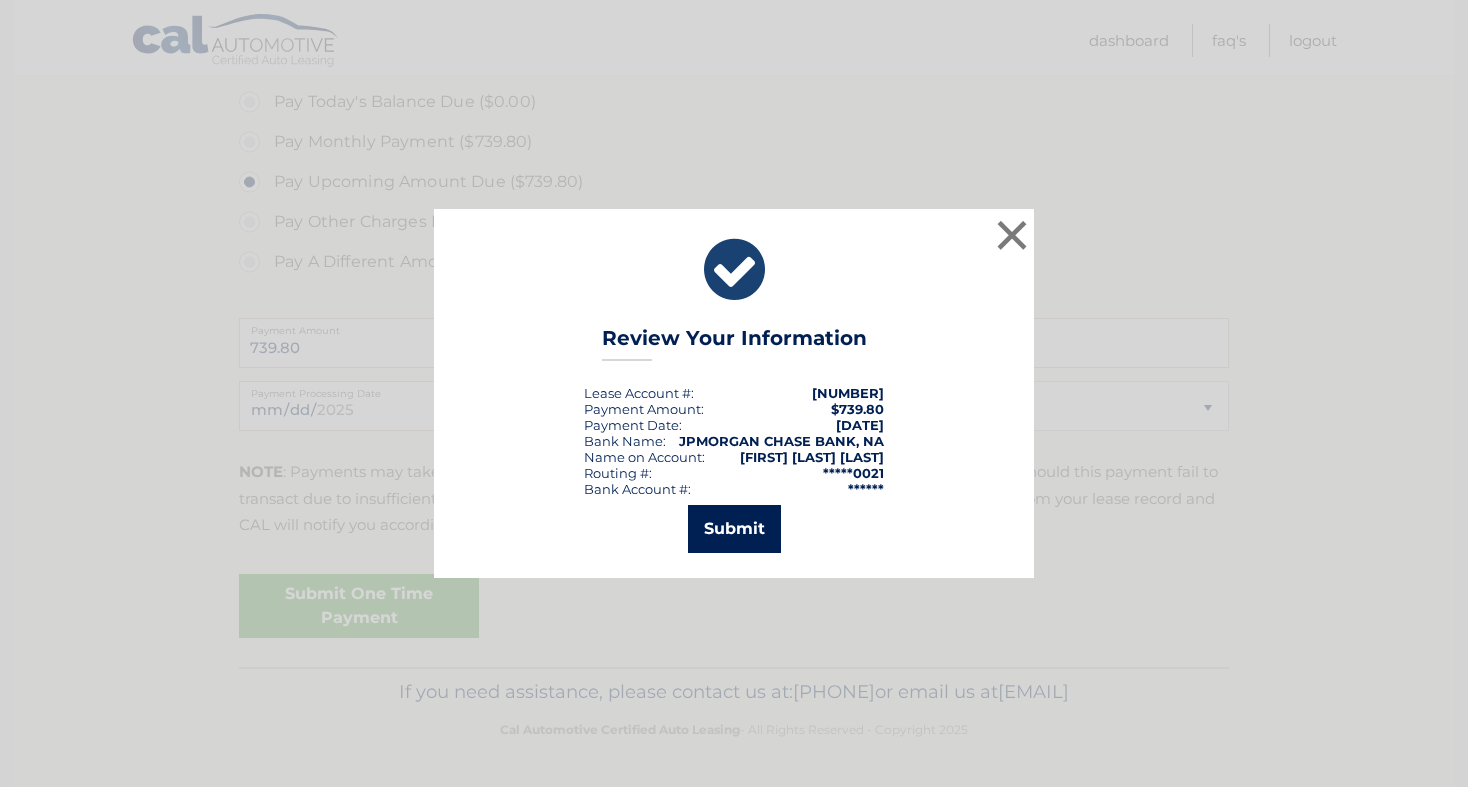 click on "Submit" at bounding box center (734, 529) 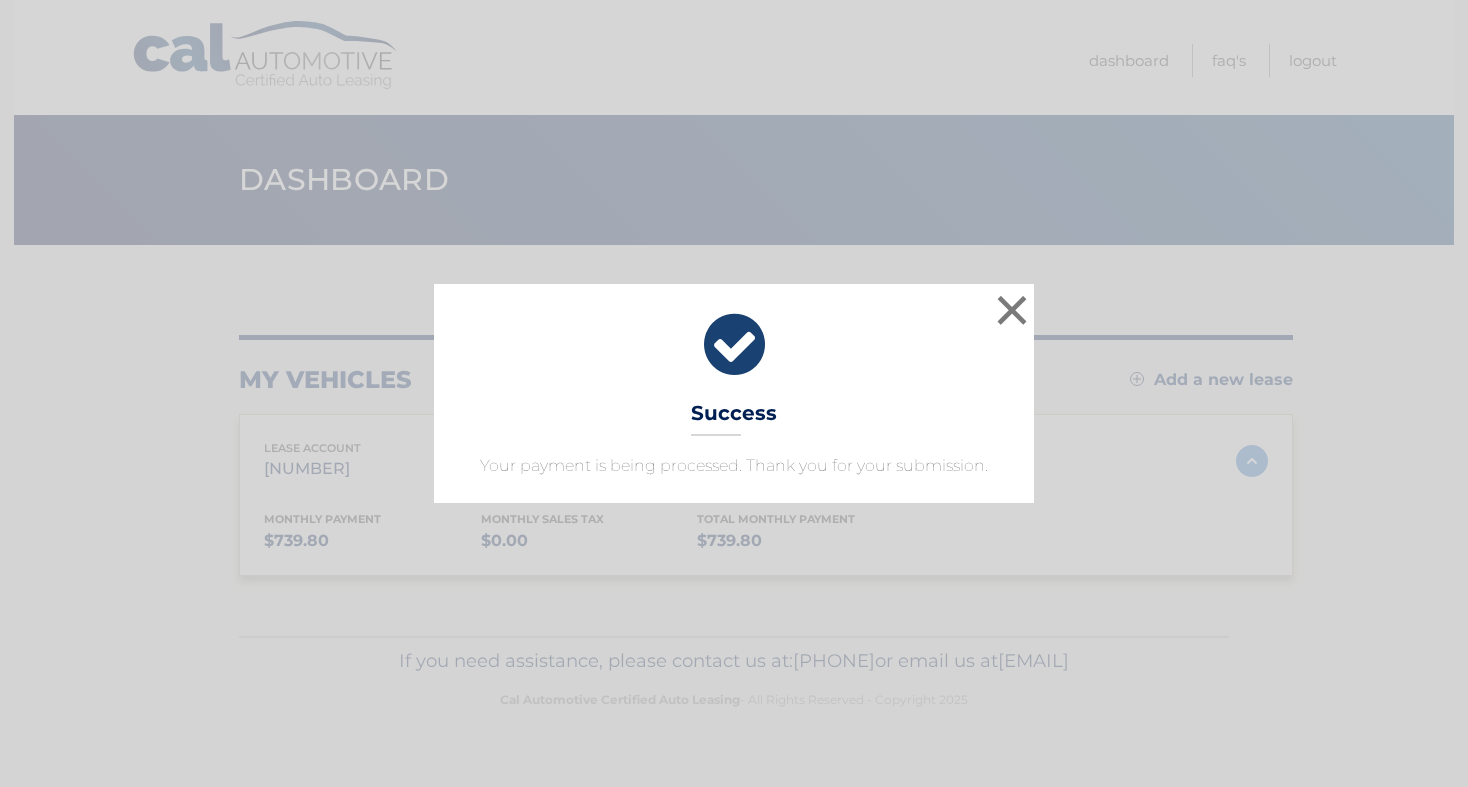 scroll, scrollTop: 0, scrollLeft: 0, axis: both 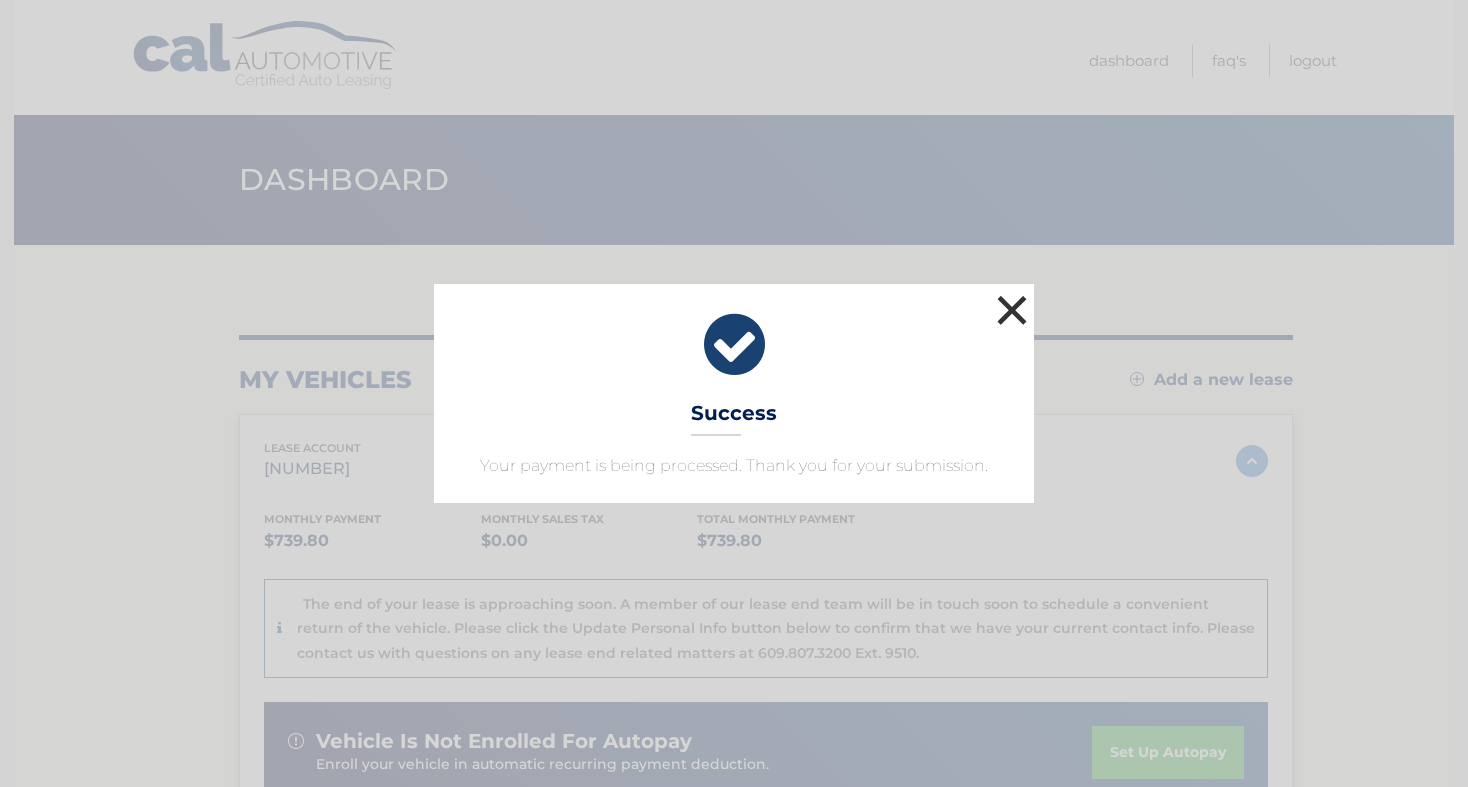 click on "×" at bounding box center [1012, 310] 